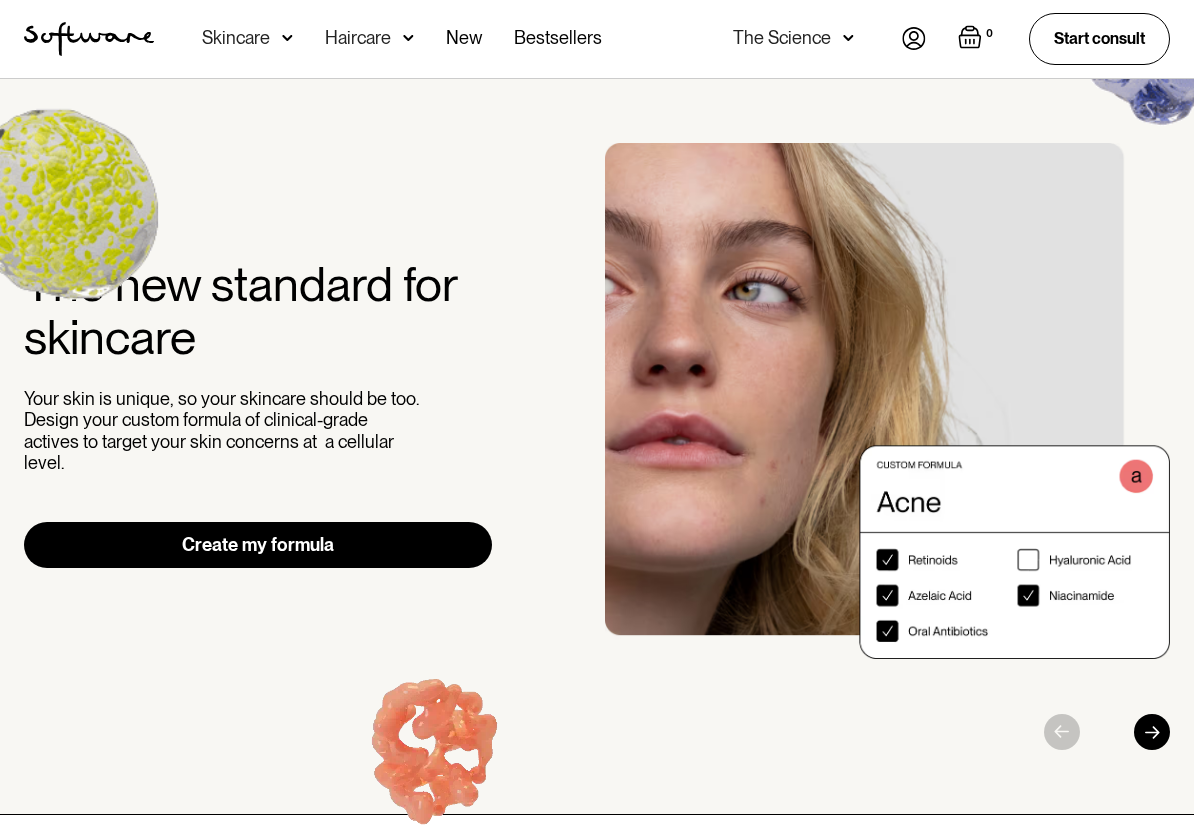 scroll, scrollTop: 0, scrollLeft: 0, axis: both 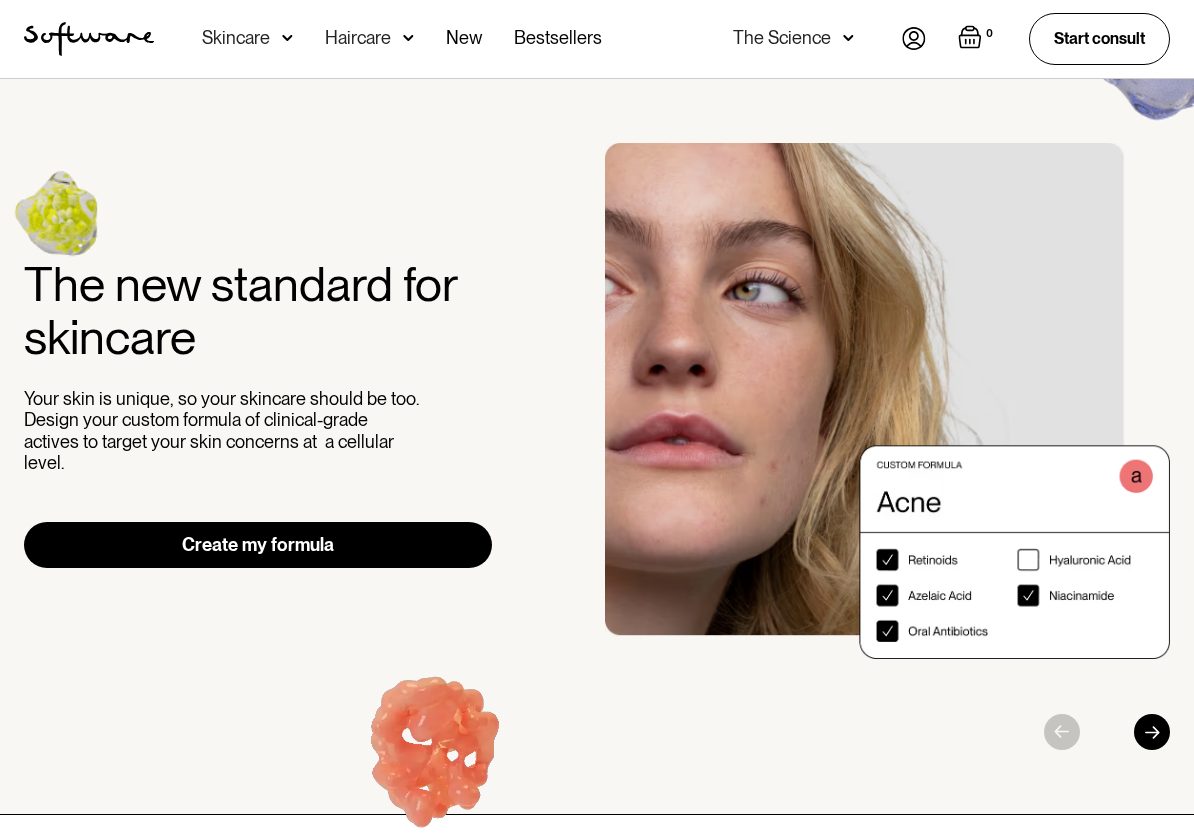 click at bounding box center [89, 39] 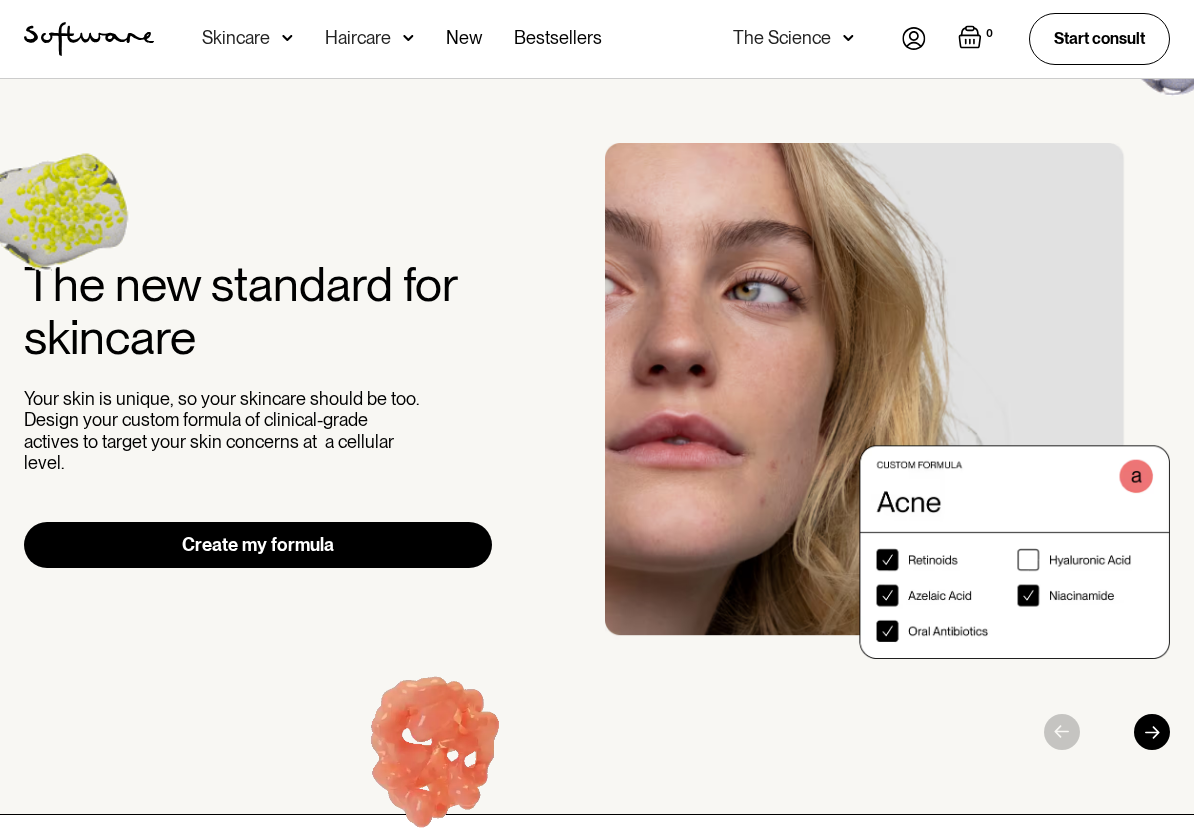 scroll, scrollTop: 0, scrollLeft: 0, axis: both 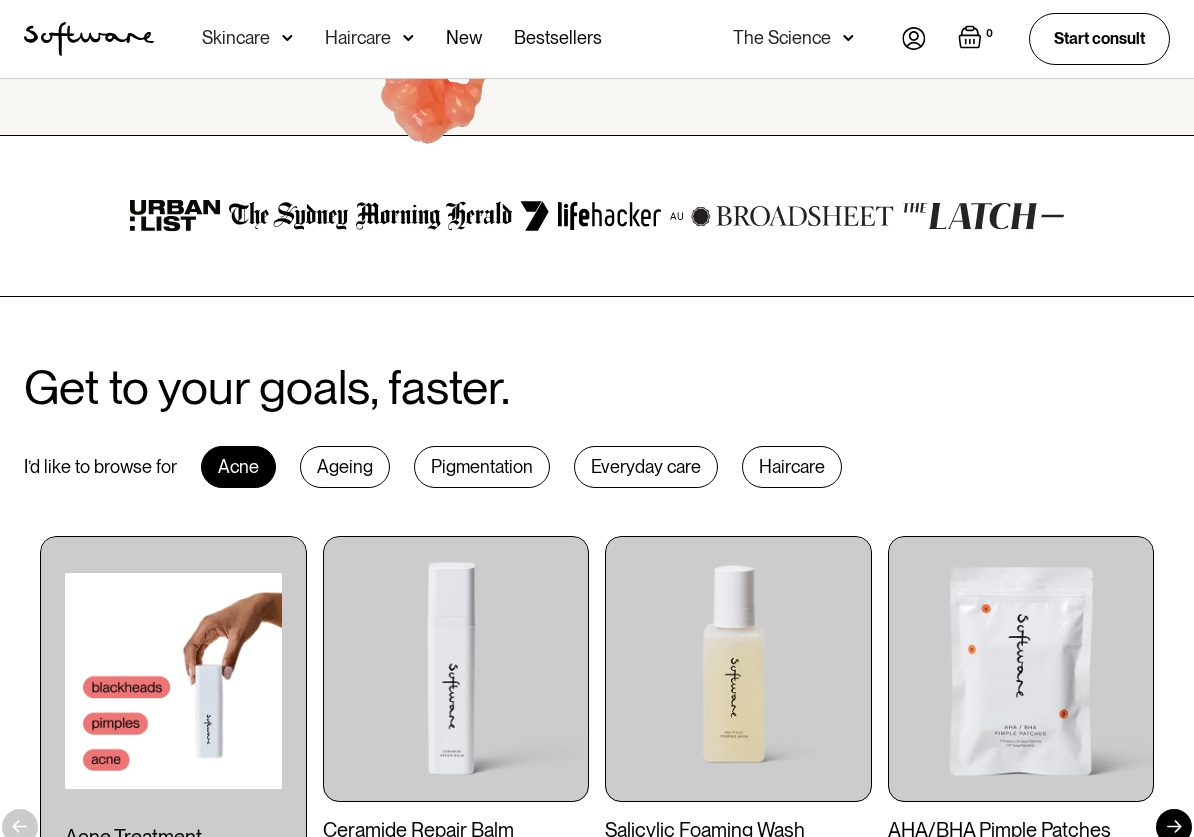 click on "Ageing" at bounding box center [345, 467] 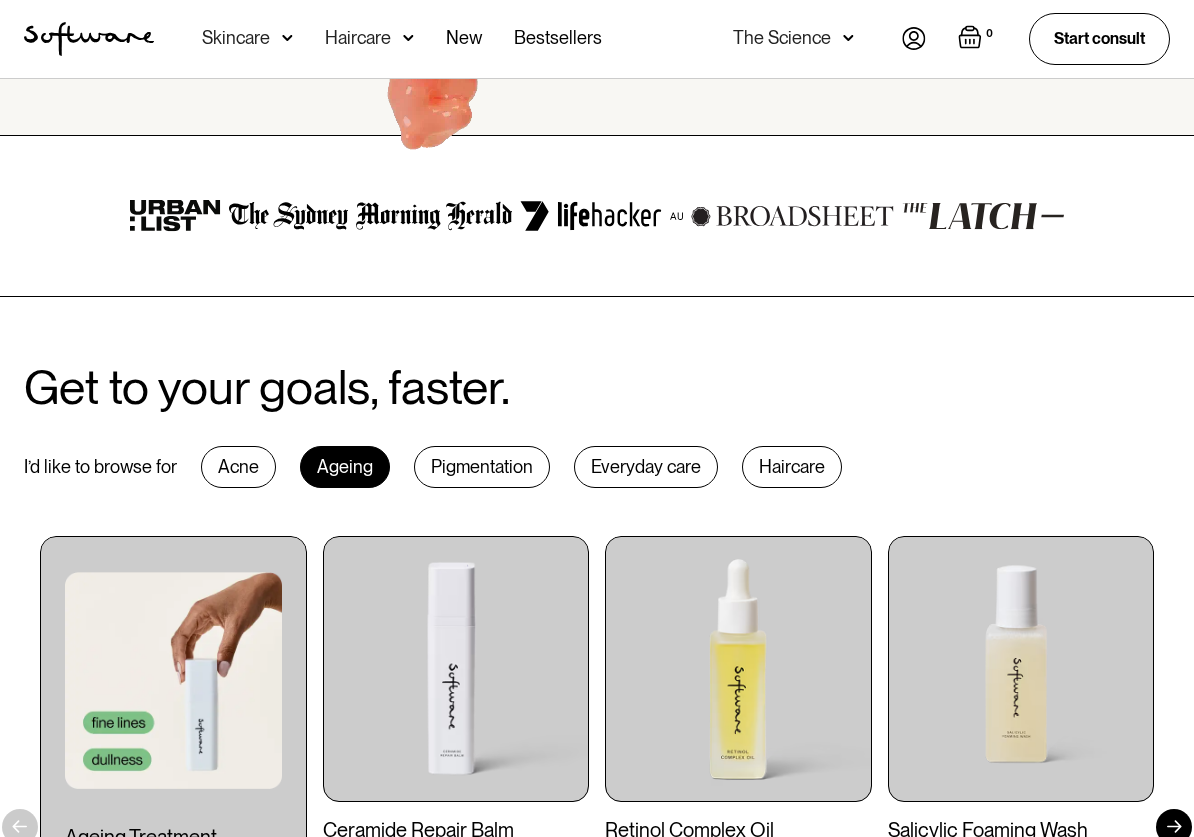 click on "Haircare" at bounding box center (792, 467) 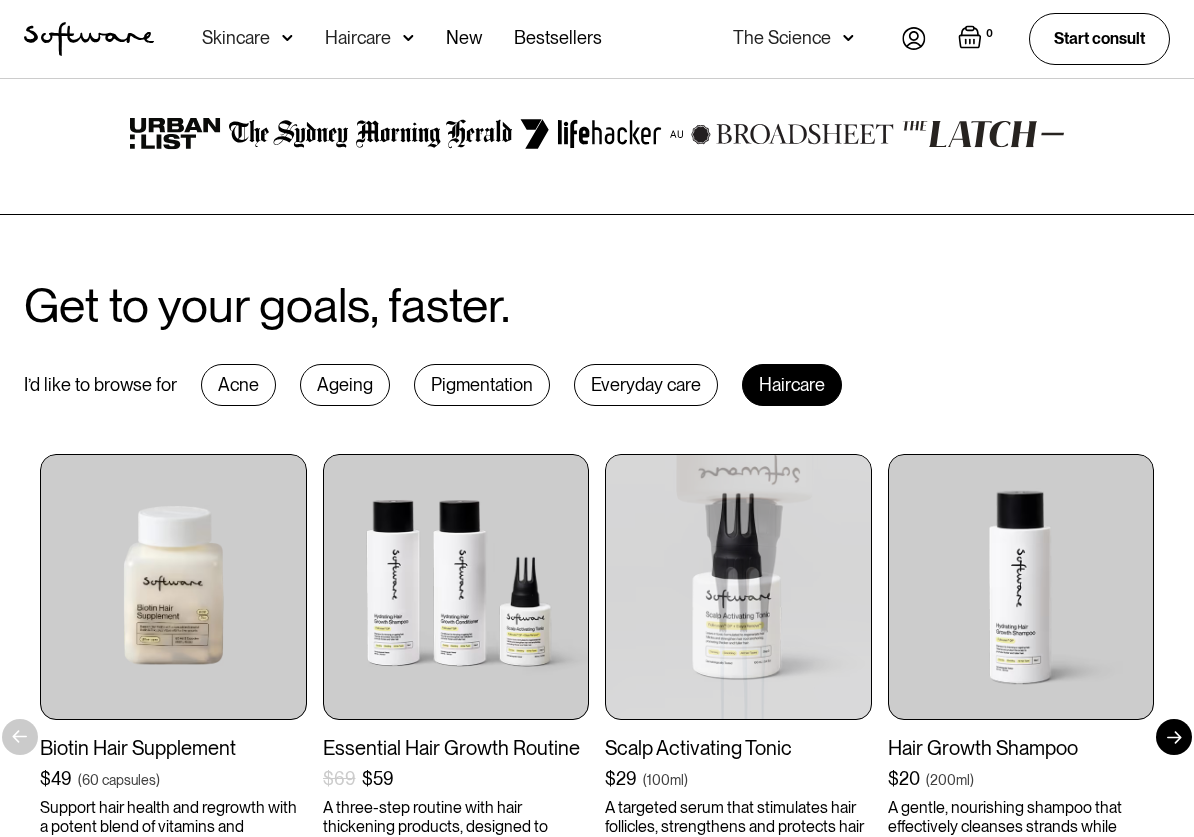 scroll, scrollTop: 762, scrollLeft: 0, axis: vertical 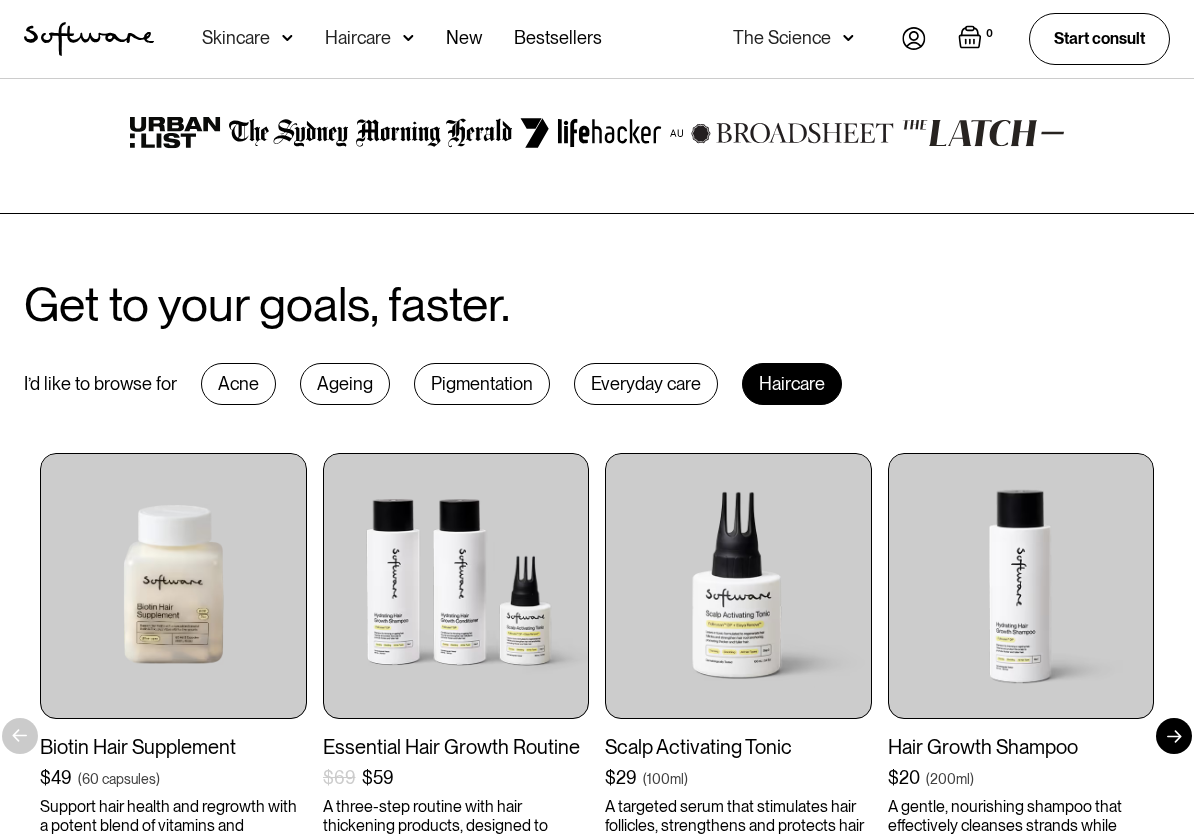 click on "Everyday care" at bounding box center [646, 384] 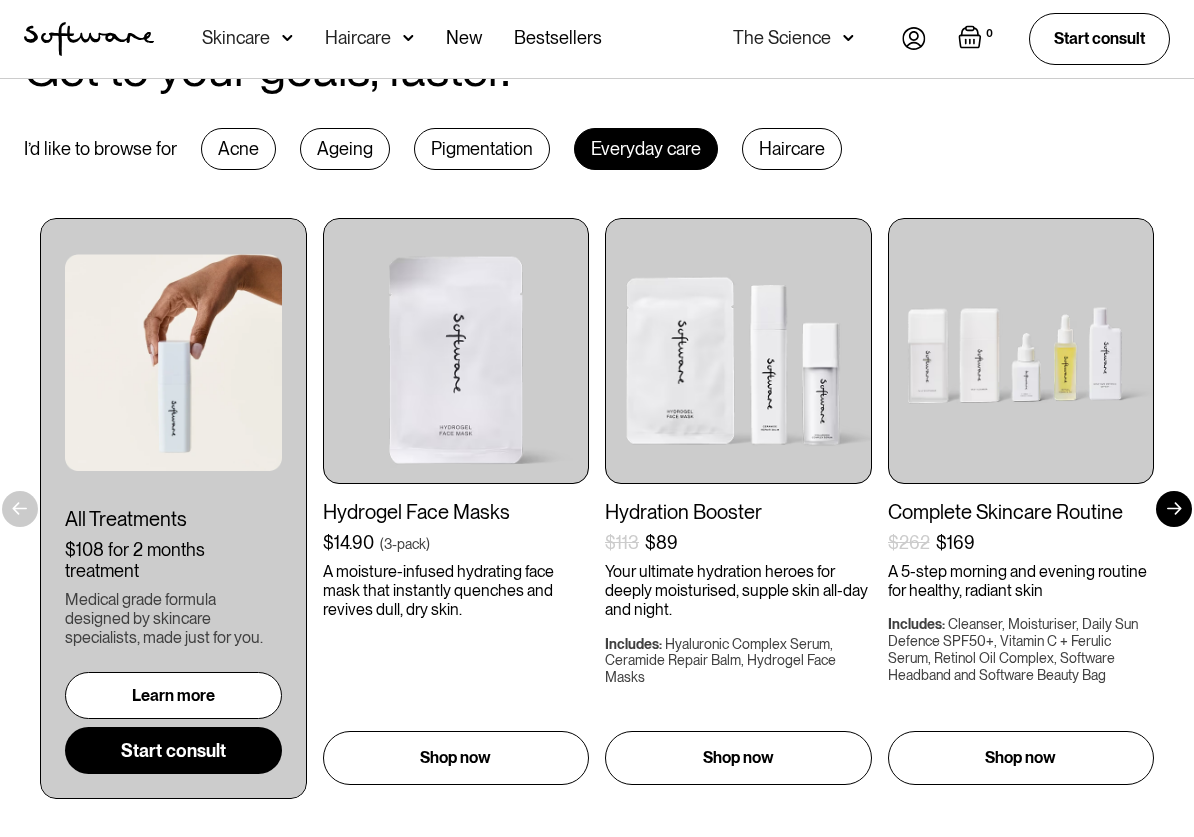 scroll, scrollTop: 0, scrollLeft: 0, axis: both 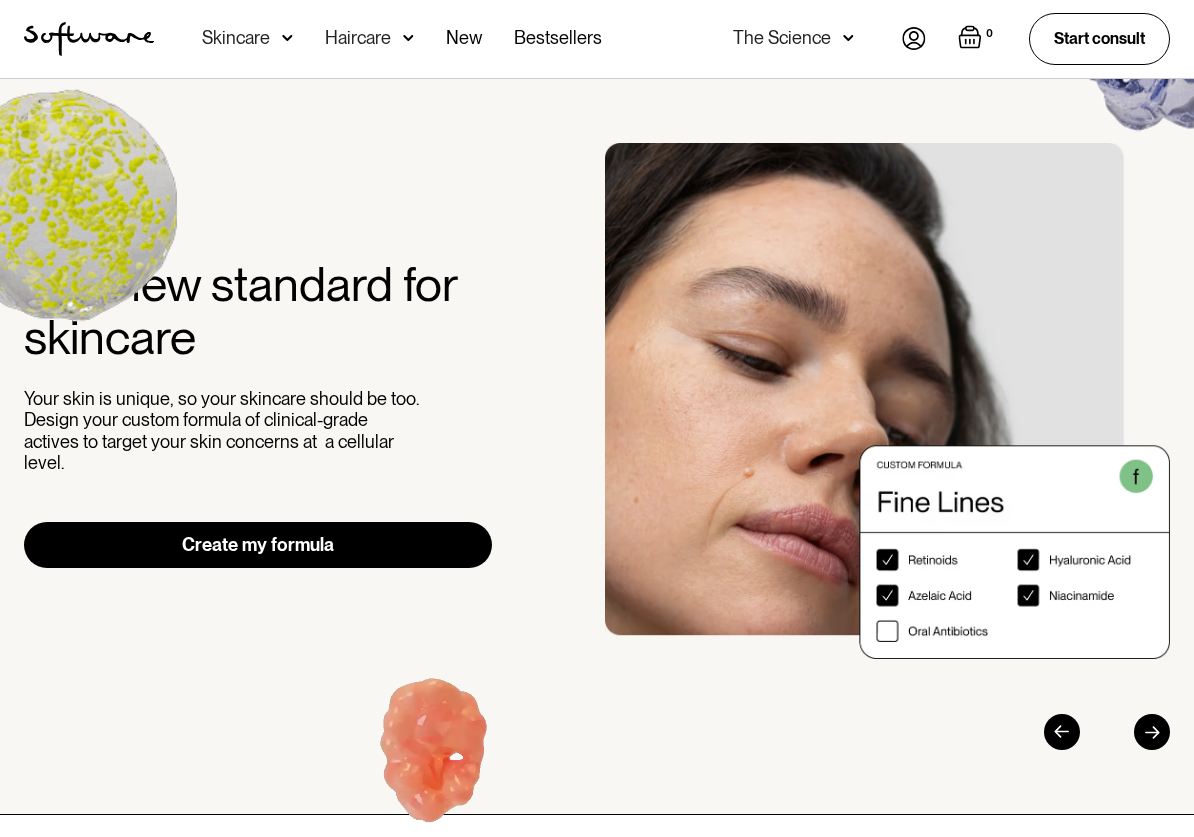 click on "Skincare" at bounding box center [236, 38] 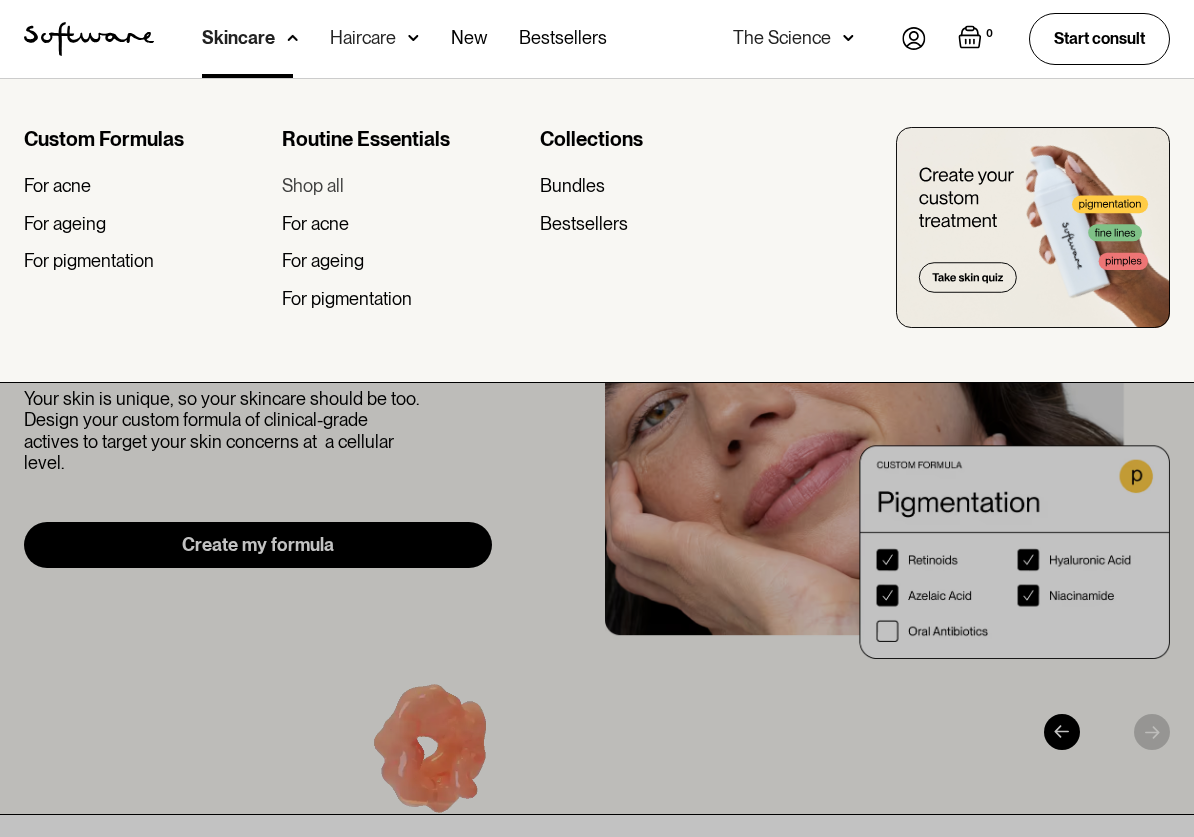 click on "Shop all" at bounding box center [313, 186] 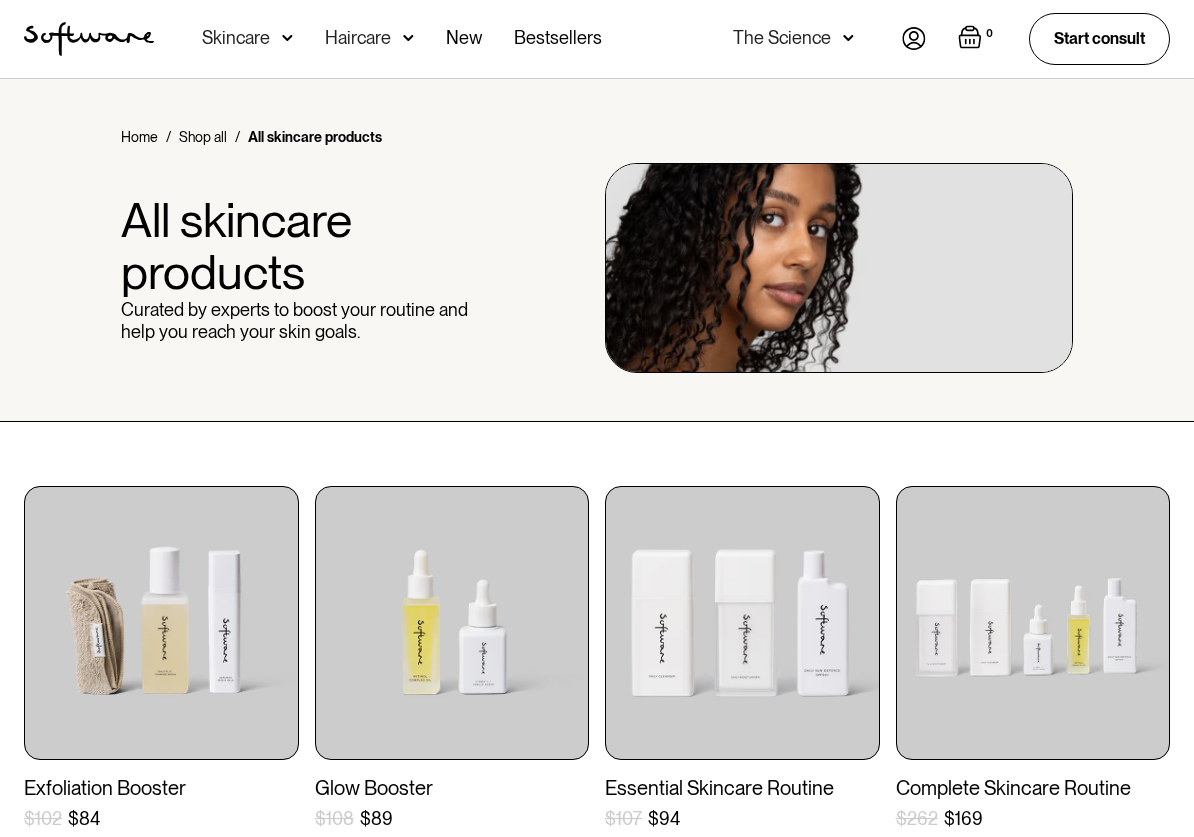 scroll, scrollTop: 0, scrollLeft: 0, axis: both 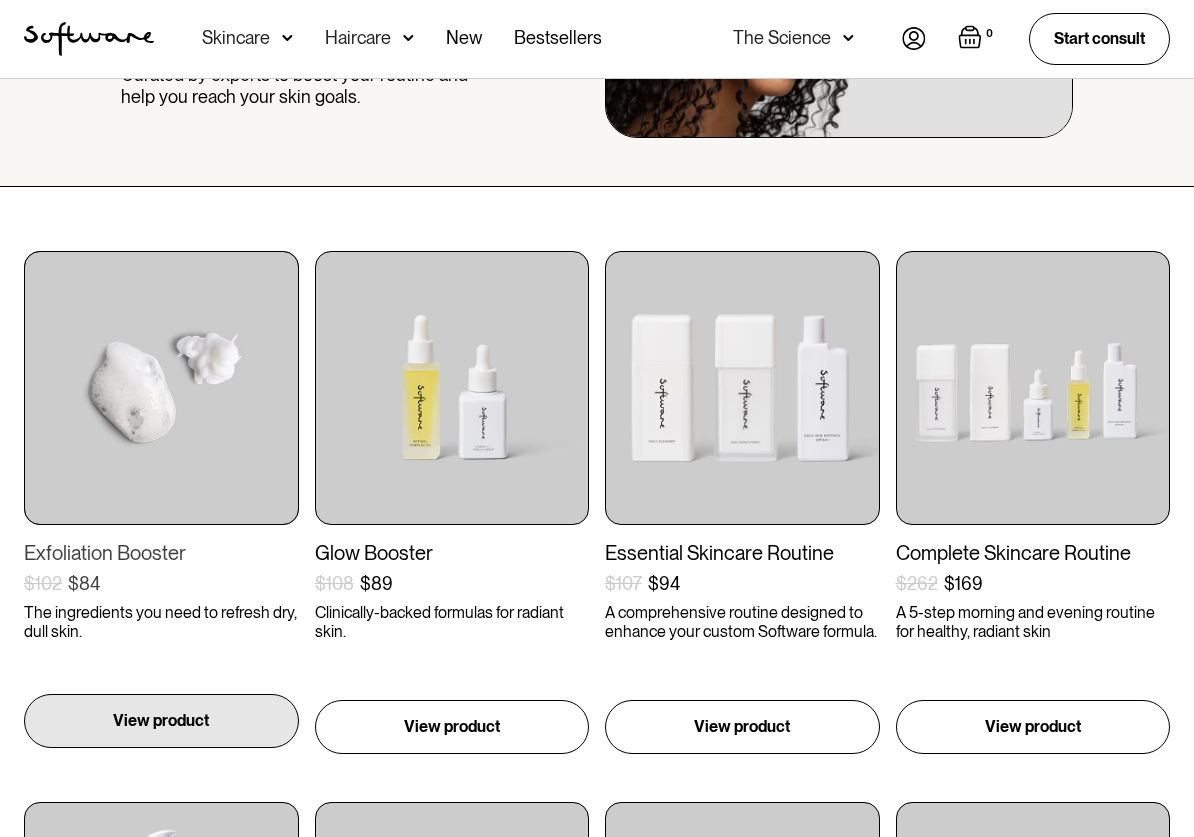 click on "View product" at bounding box center (161, 721) 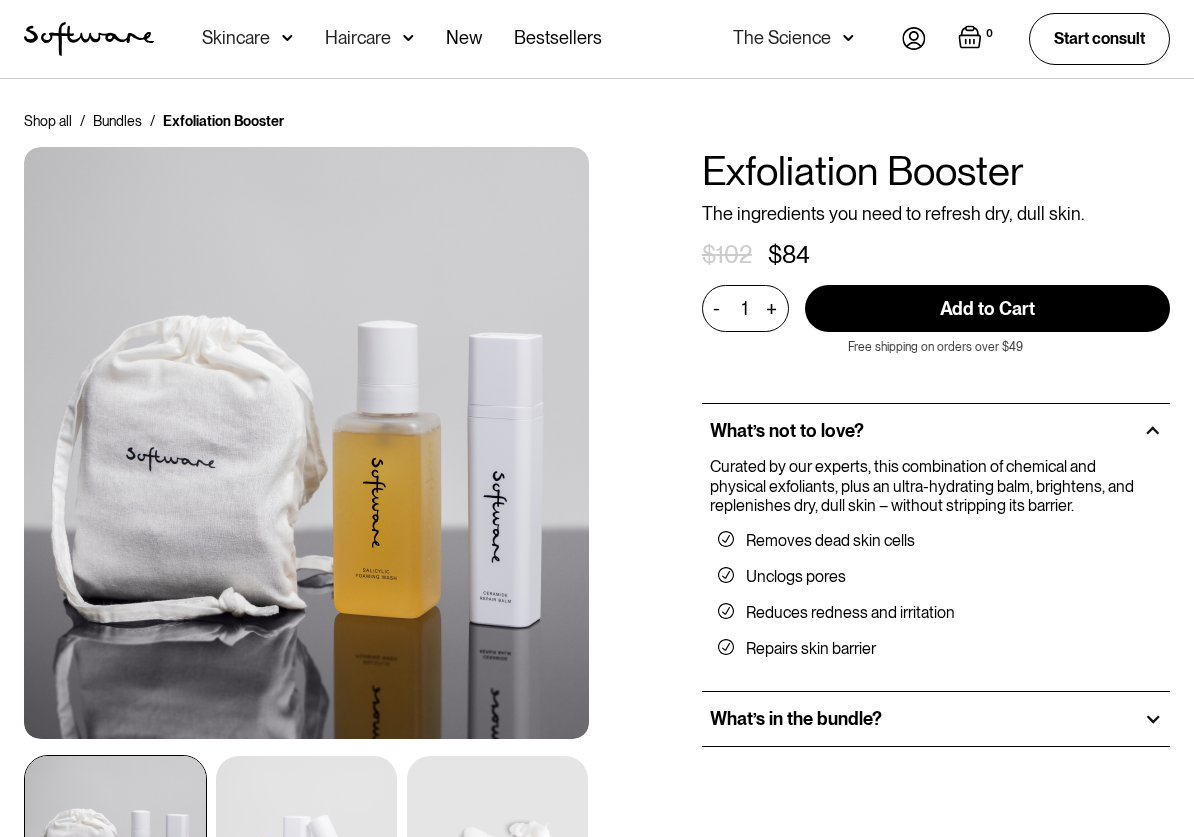 scroll, scrollTop: 0, scrollLeft: 0, axis: both 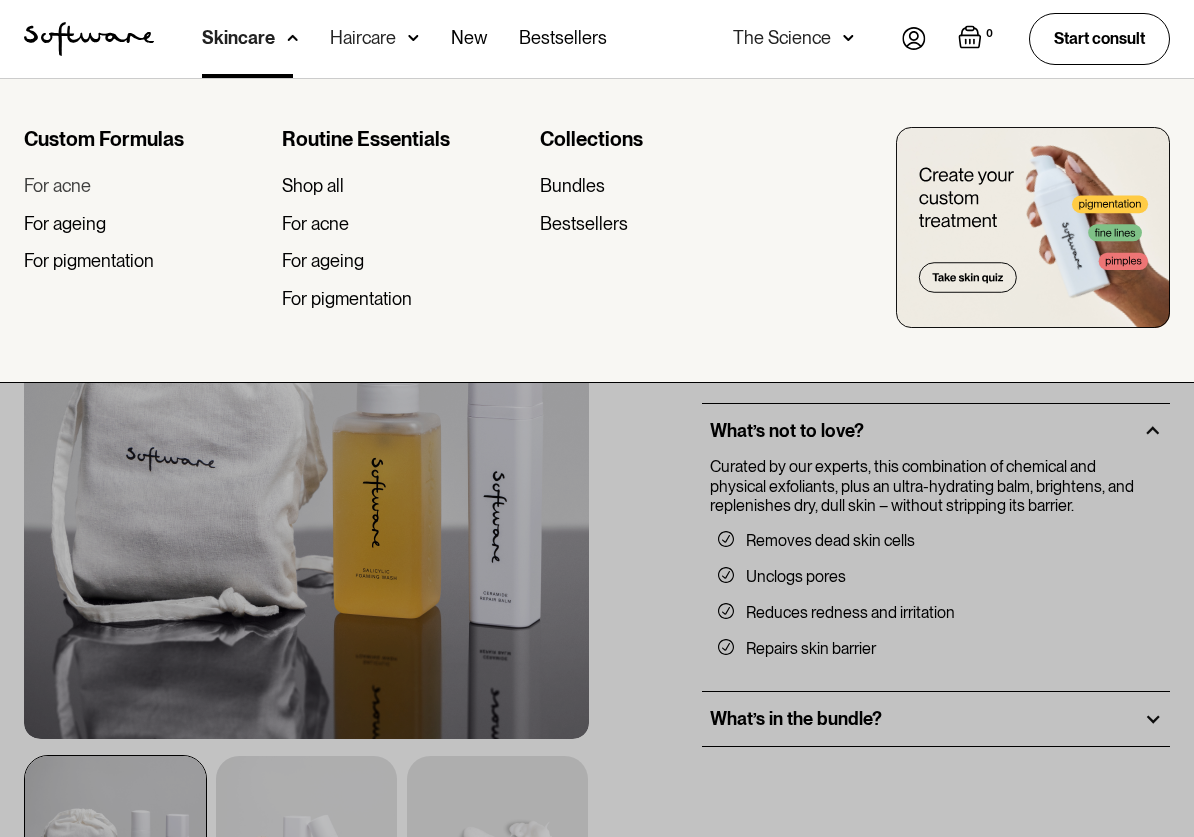 click on "For acne" at bounding box center [57, 186] 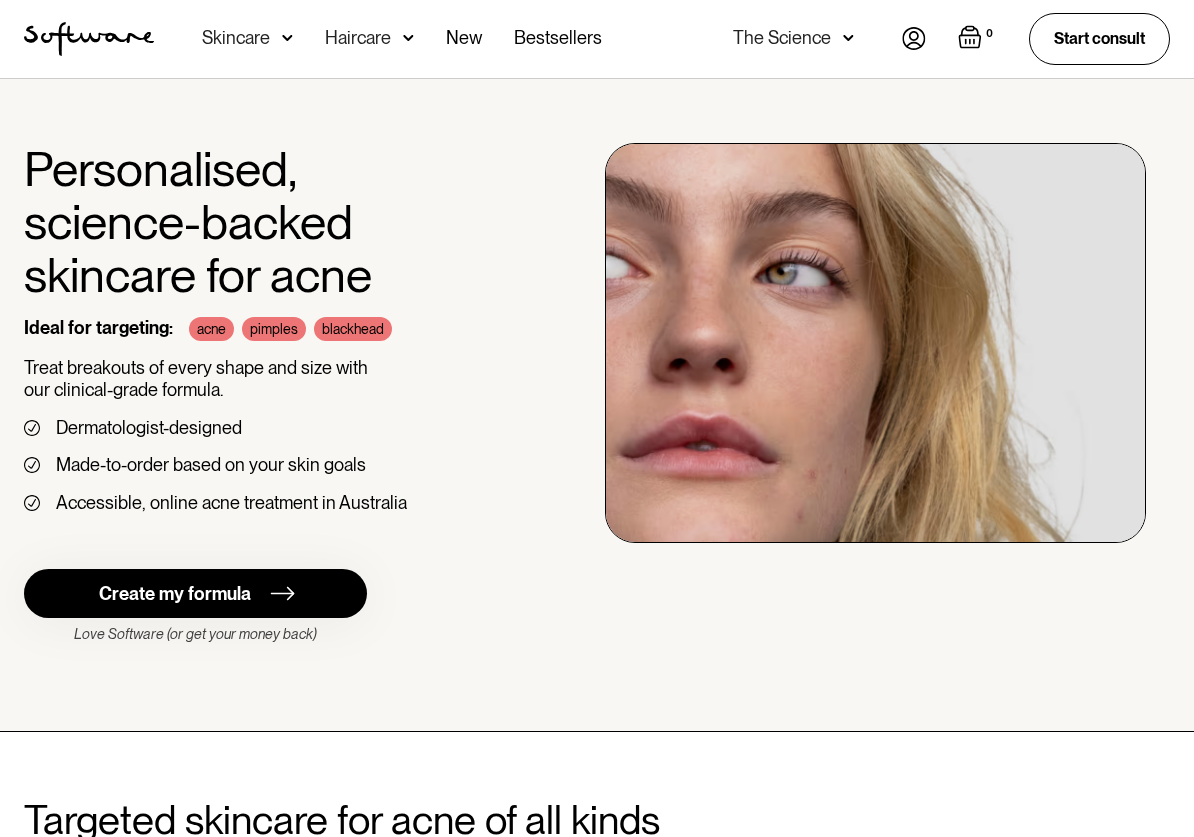 scroll, scrollTop: 0, scrollLeft: 0, axis: both 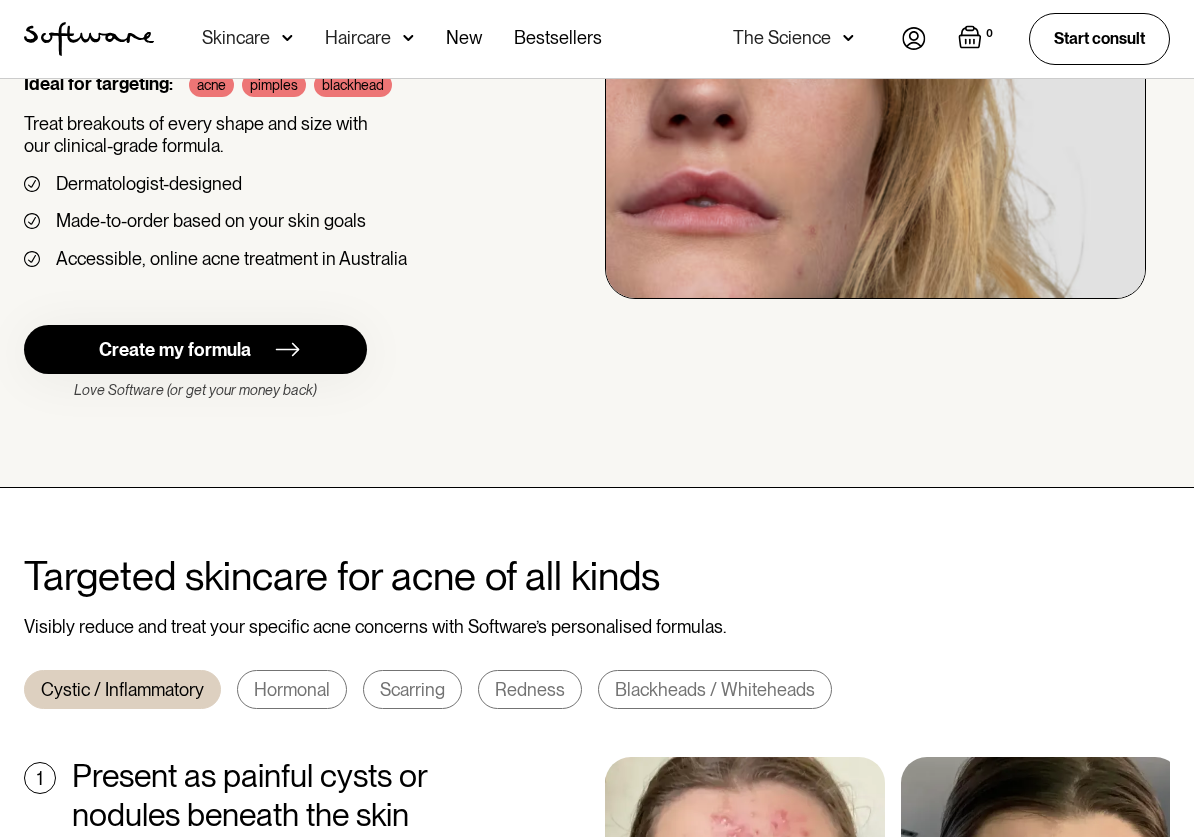 click on "Create my formula" at bounding box center [175, 350] 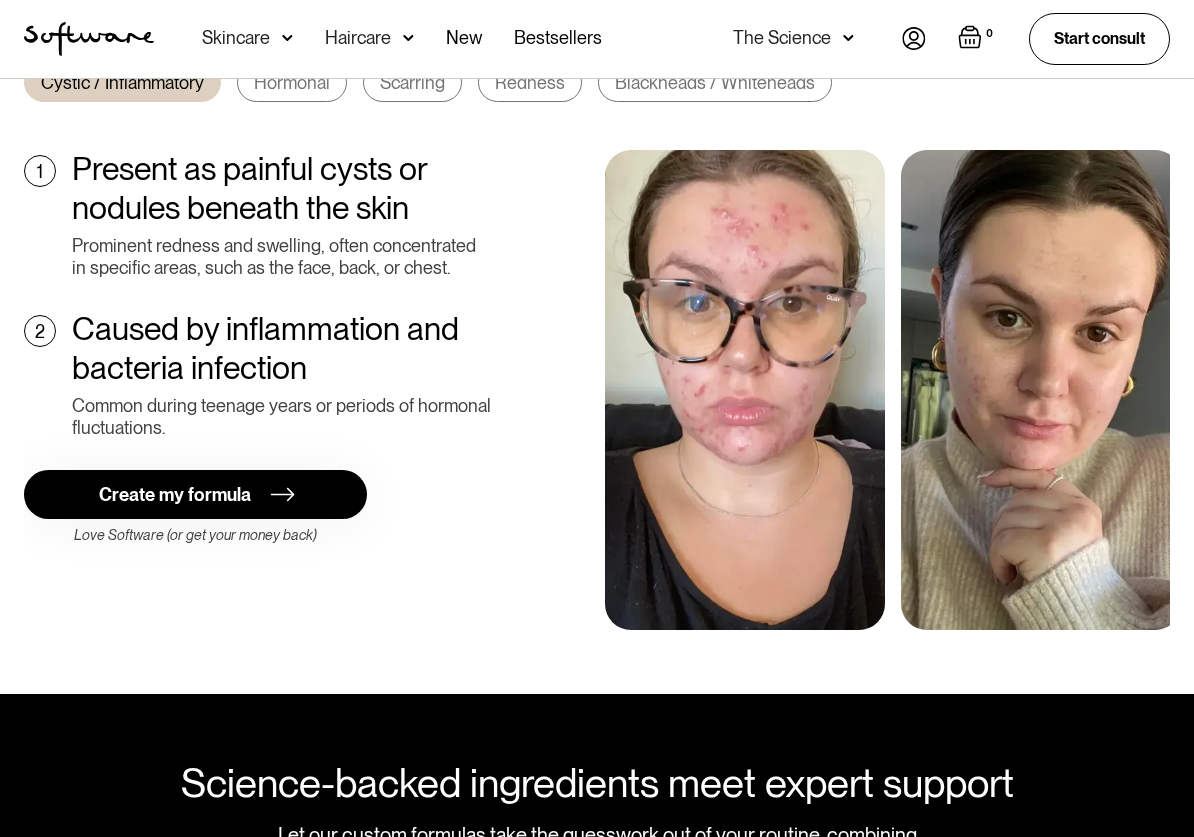 scroll, scrollTop: 712, scrollLeft: 0, axis: vertical 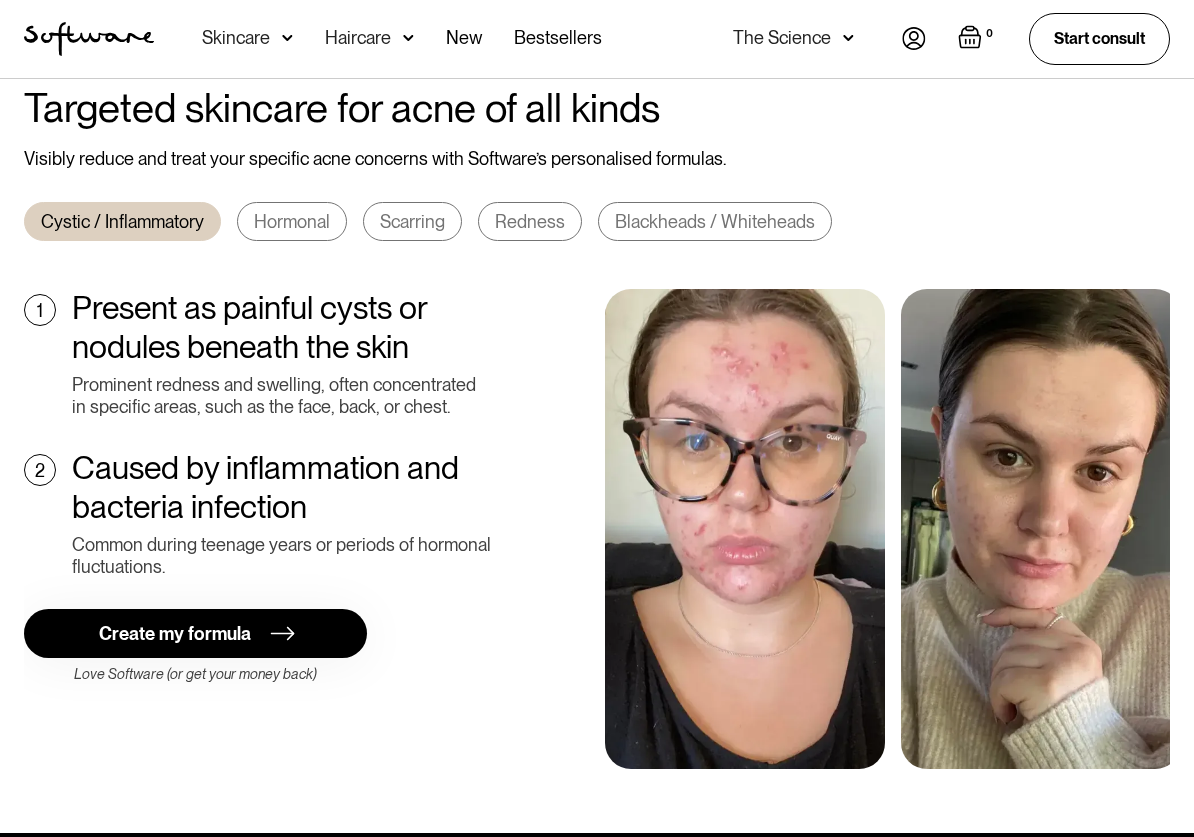 click on "Hormonal" at bounding box center (292, 222) 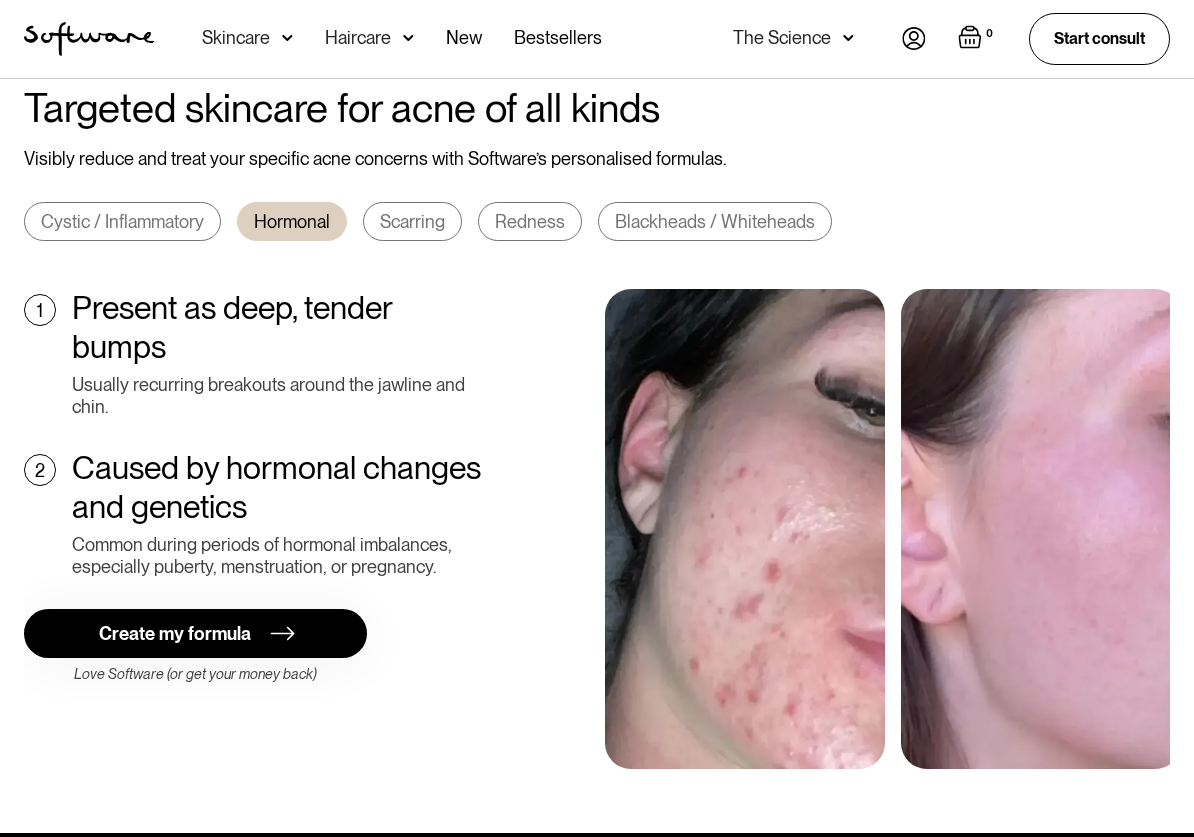 click on "Scarring" at bounding box center [412, 222] 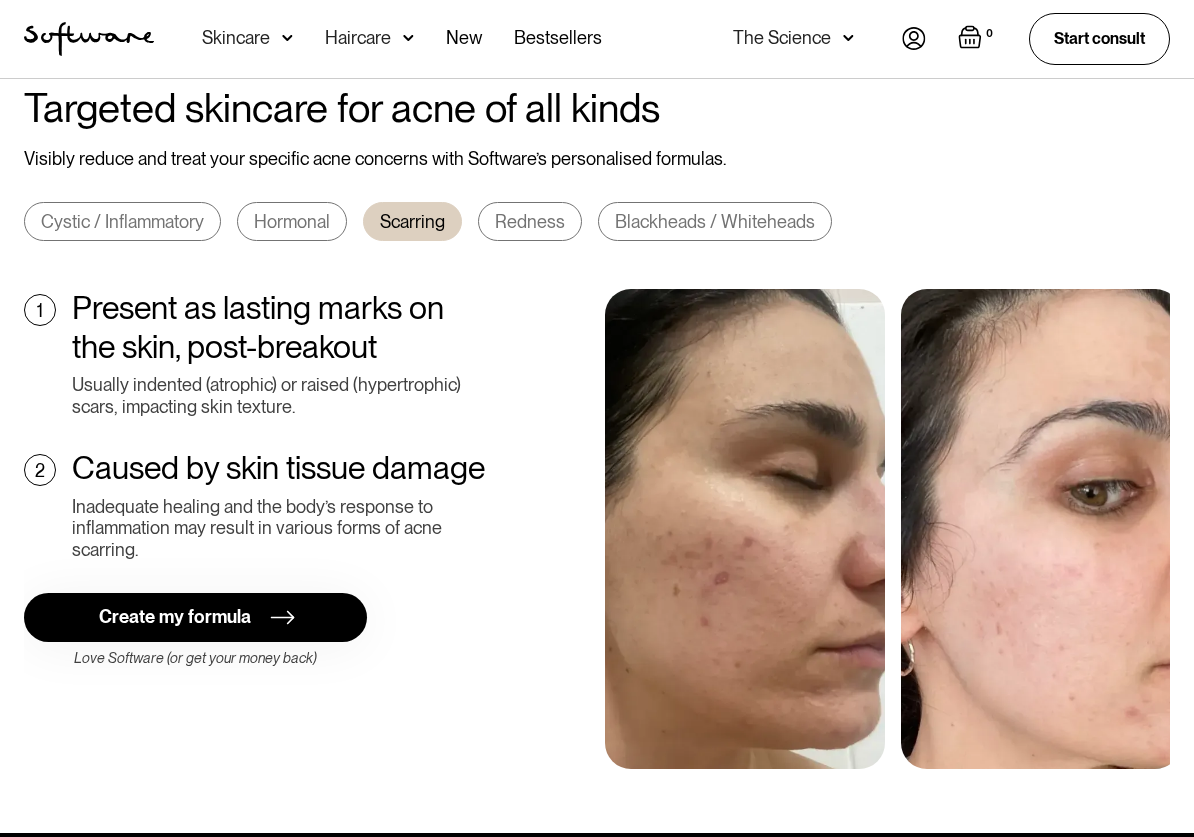 click on "Redness" at bounding box center [530, 222] 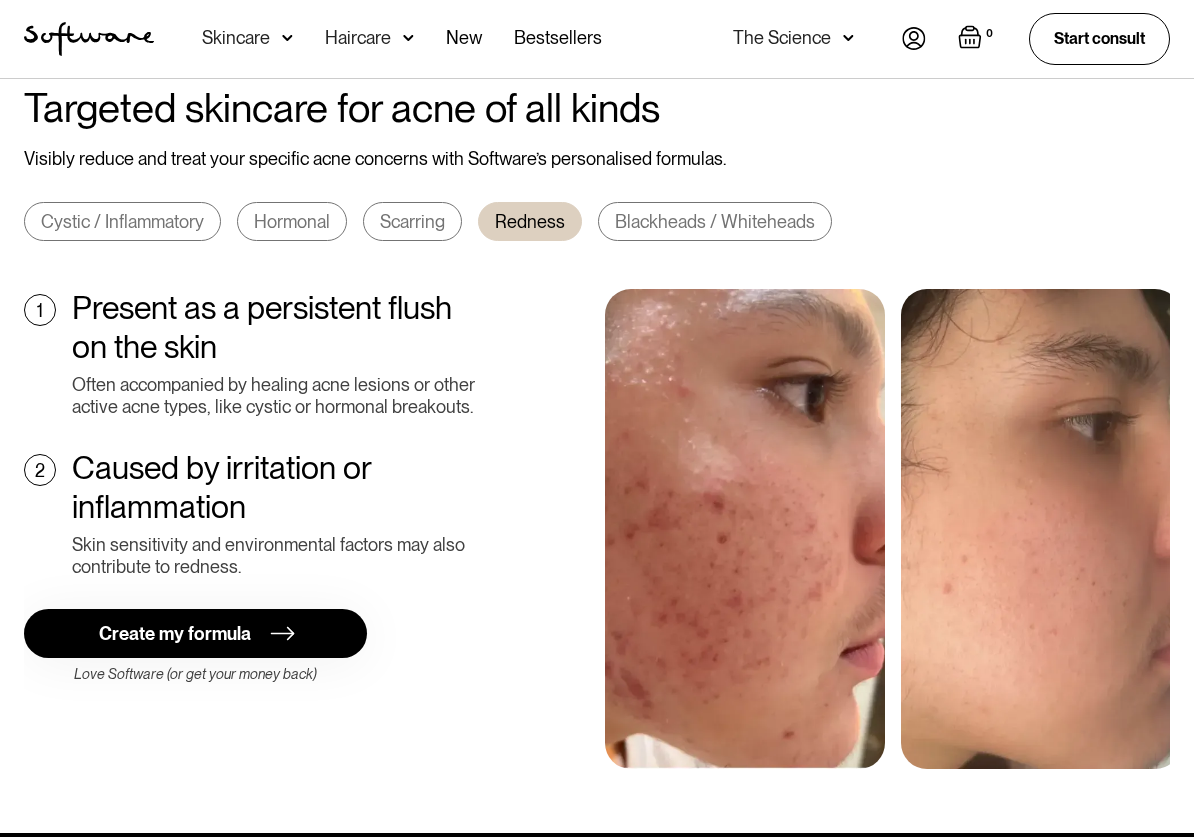 click on "Blackheads / Whiteheads" at bounding box center (715, 222) 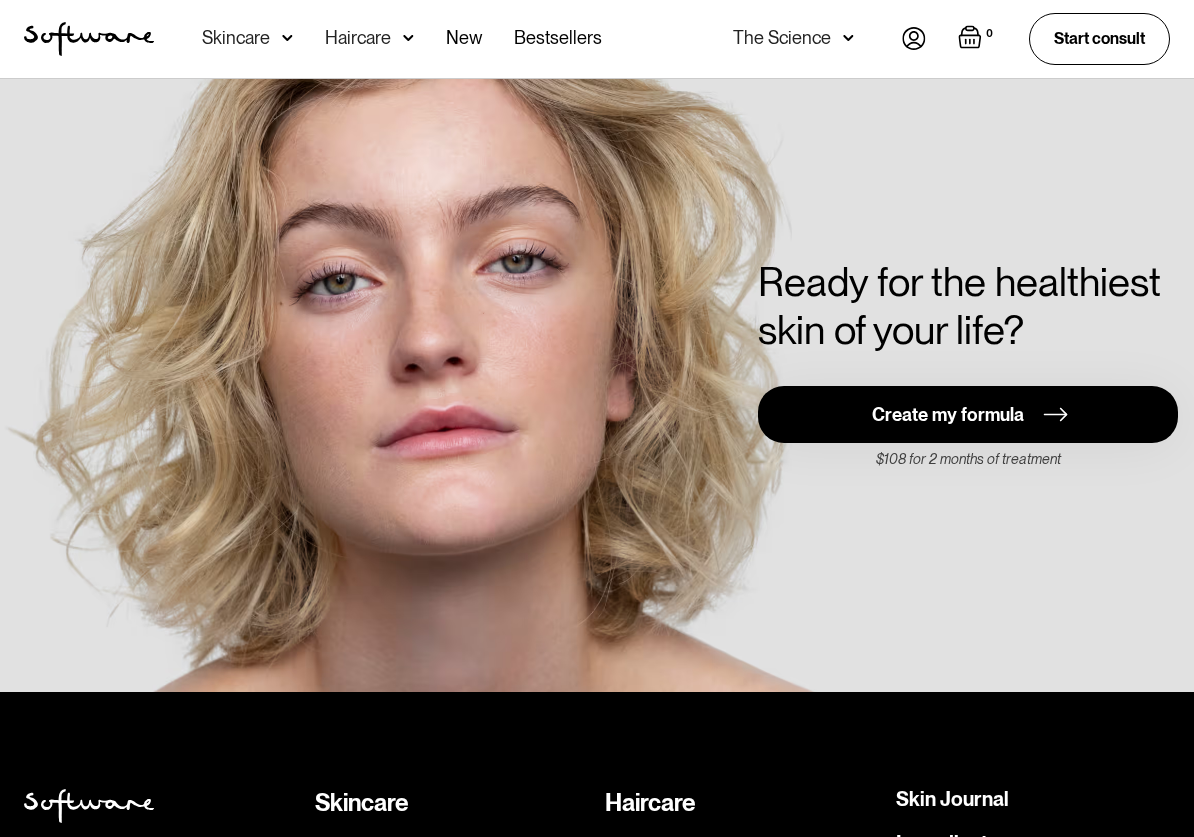 scroll, scrollTop: 3962, scrollLeft: 0, axis: vertical 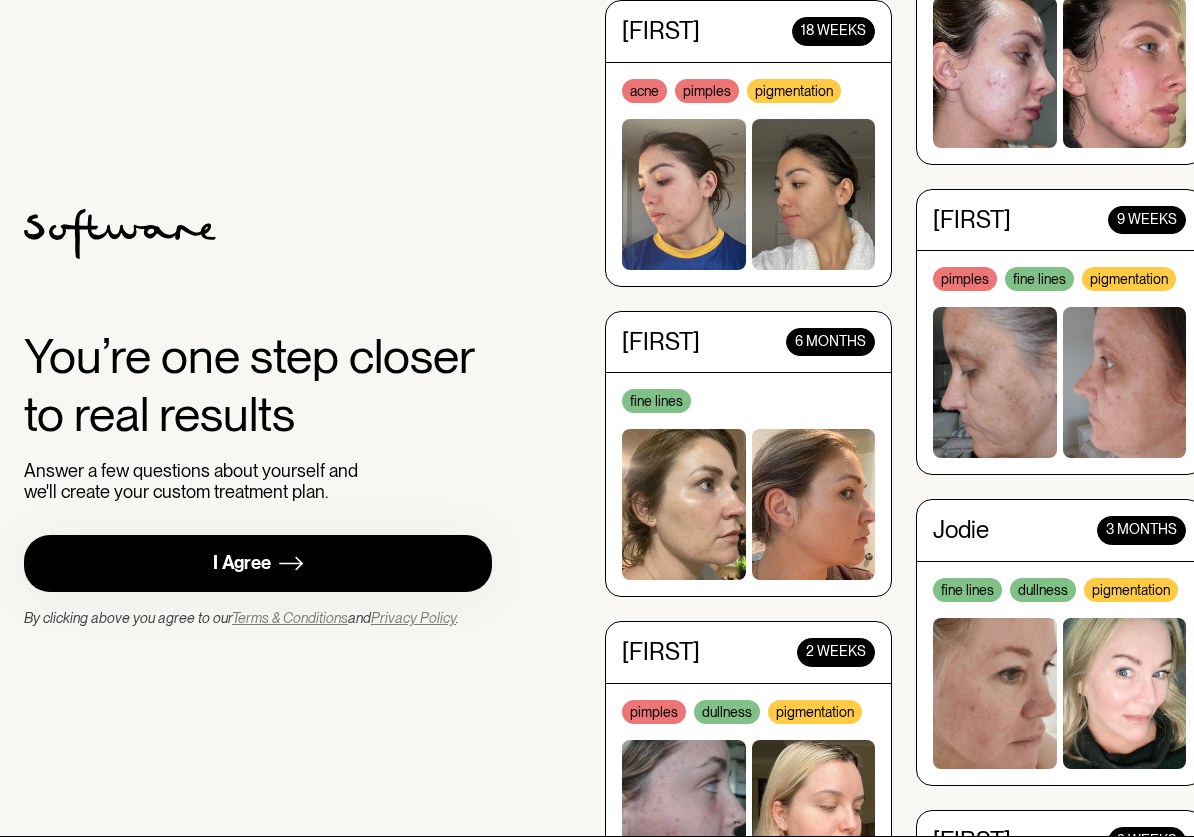 click on "I Agree" at bounding box center [242, 563] 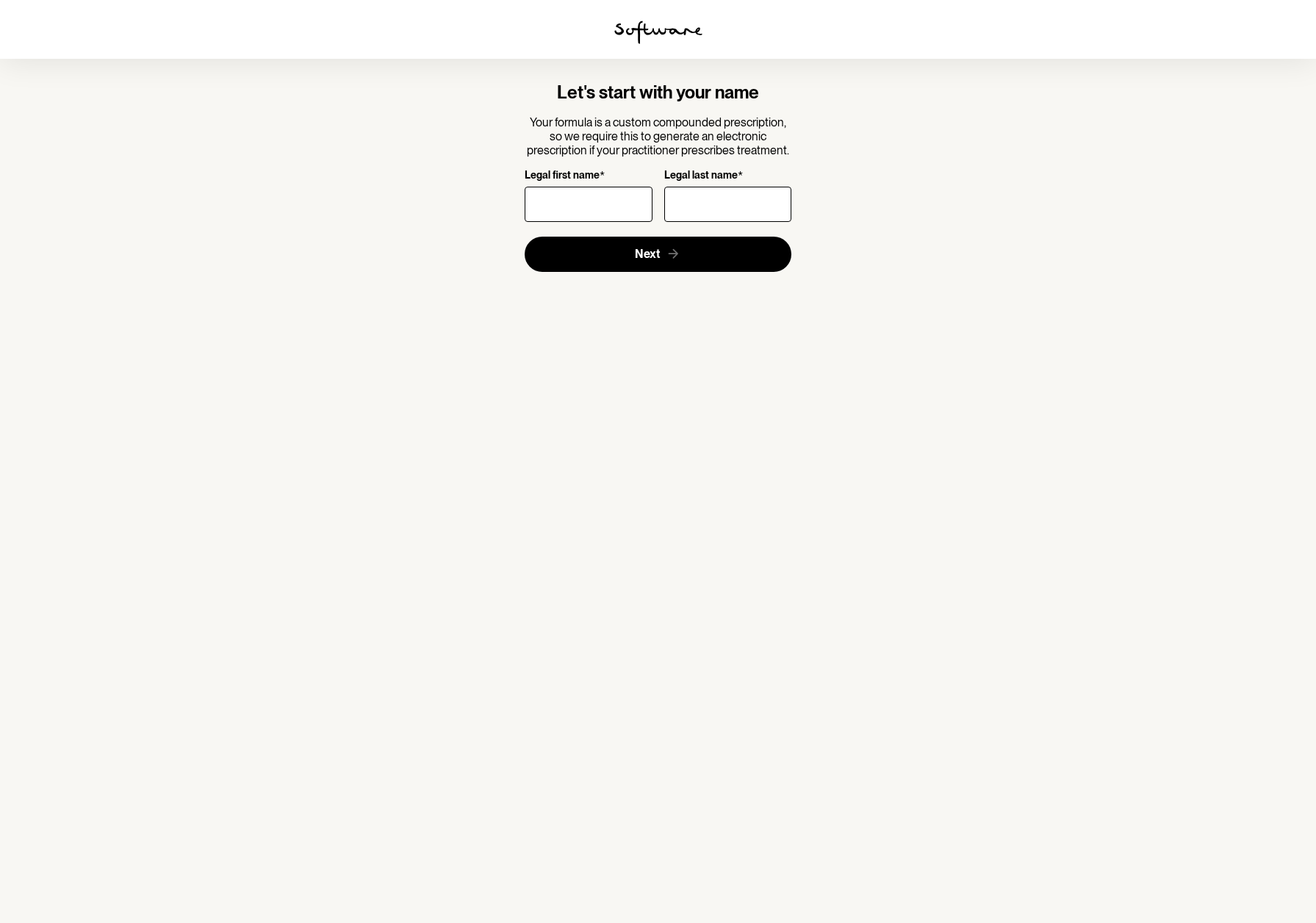 scroll, scrollTop: 0, scrollLeft: 0, axis: both 